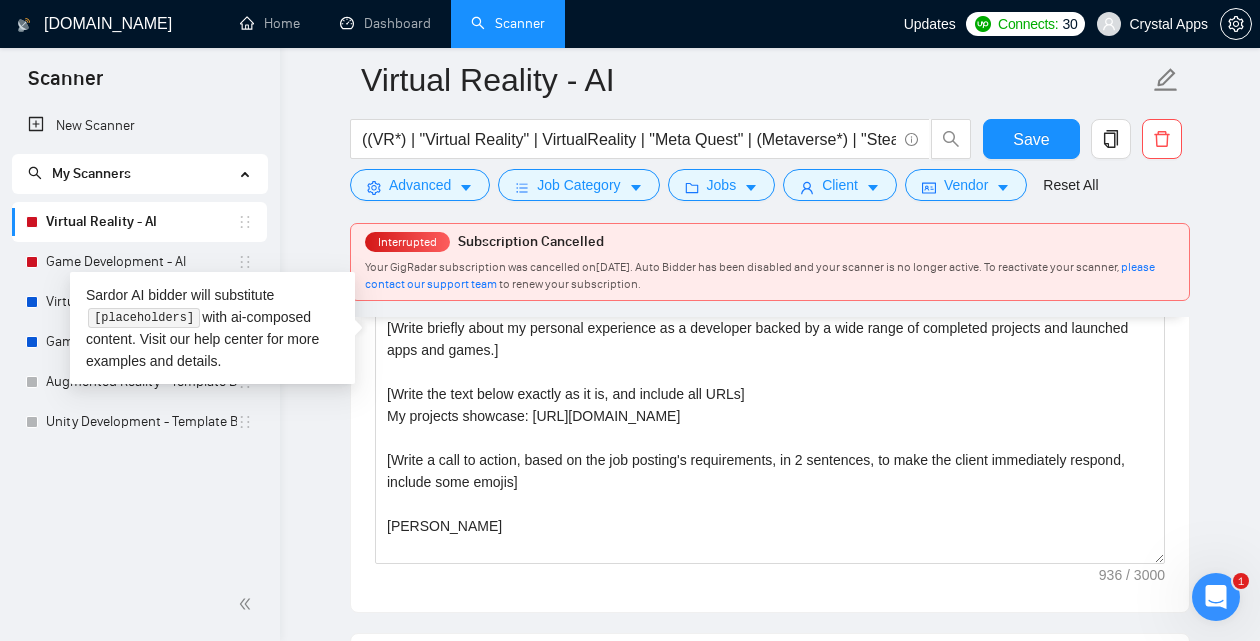 scroll, scrollTop: 0, scrollLeft: 0, axis: both 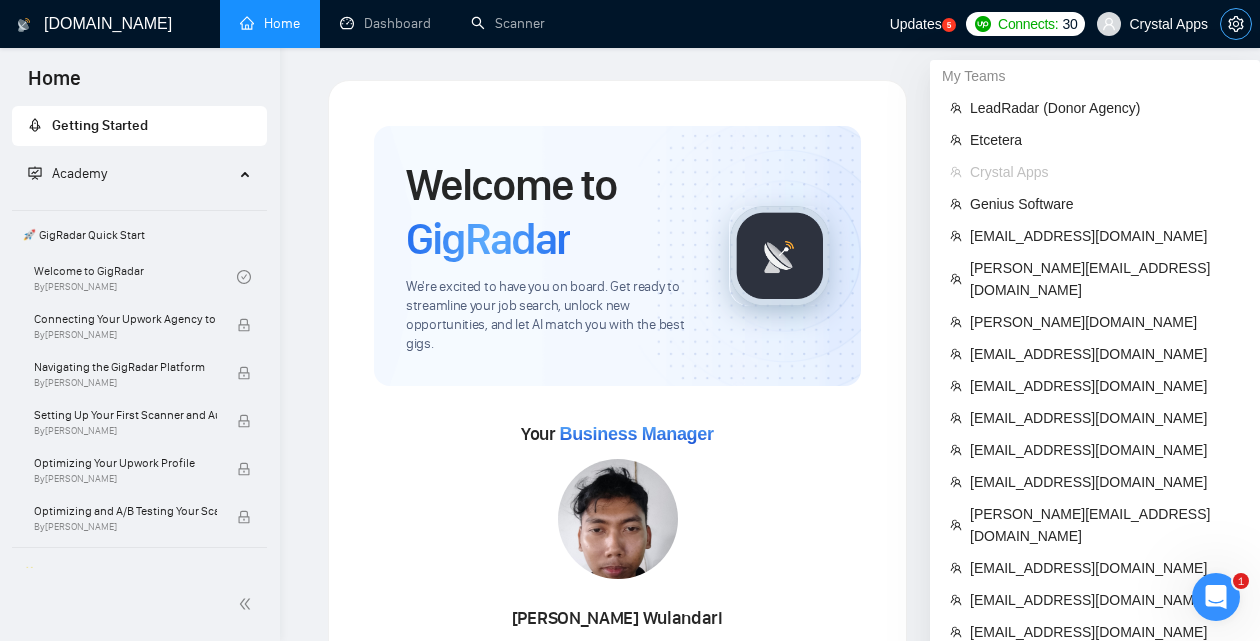 click 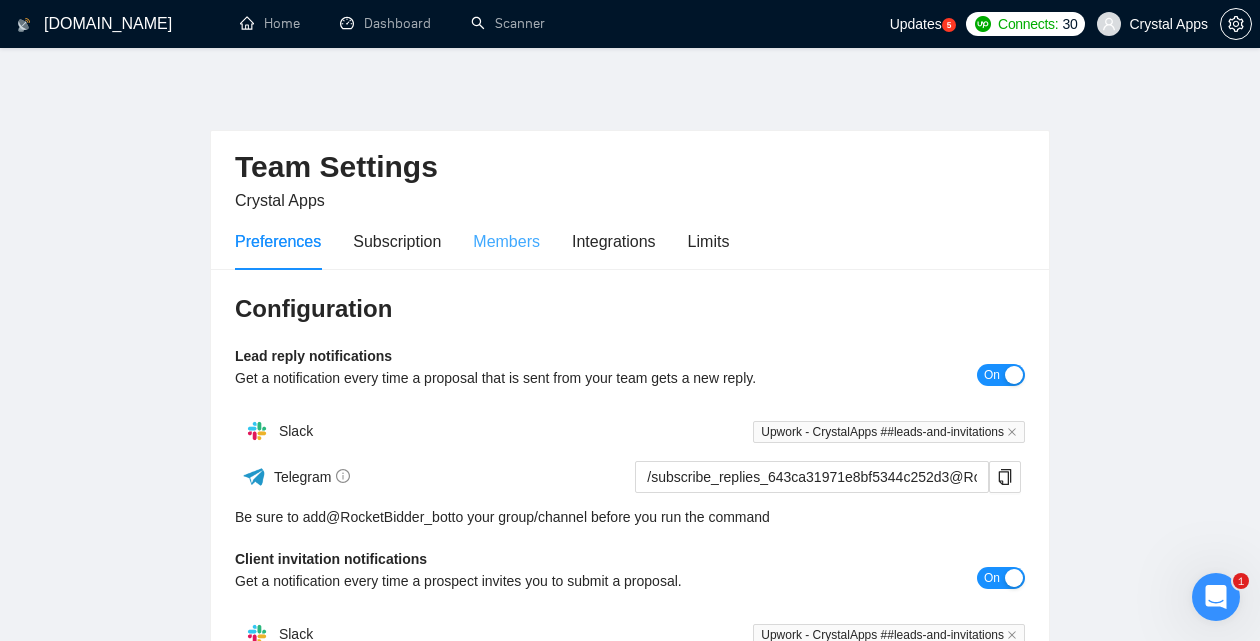 click on "Members" at bounding box center (506, 241) 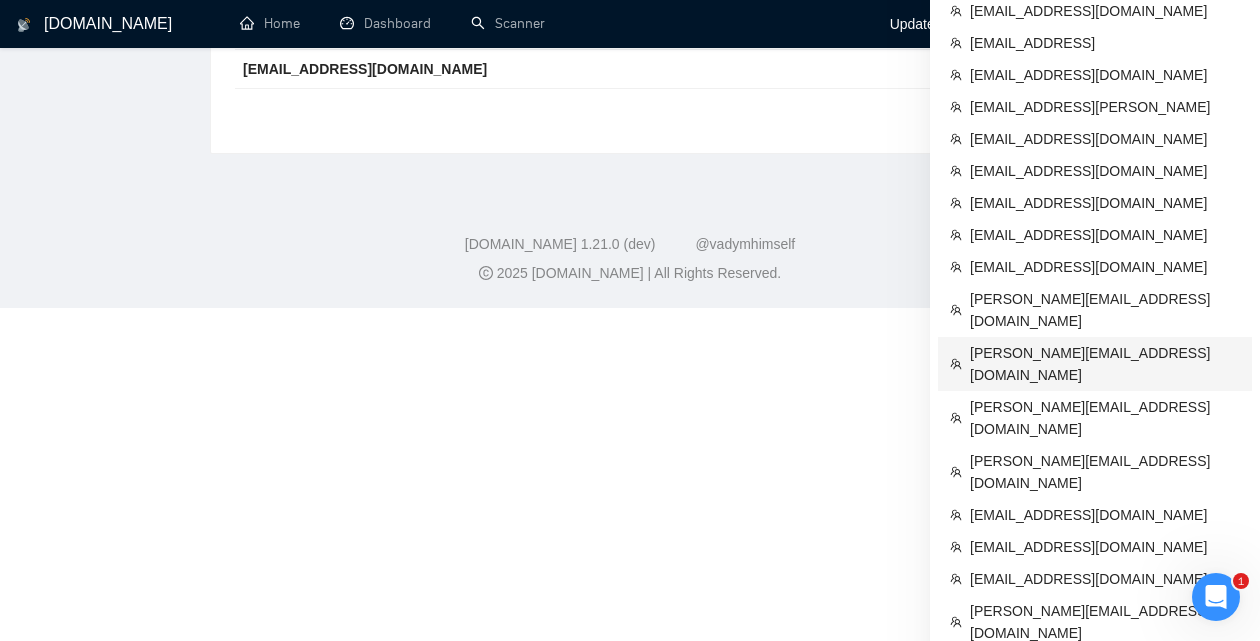 scroll, scrollTop: 1132, scrollLeft: 0, axis: vertical 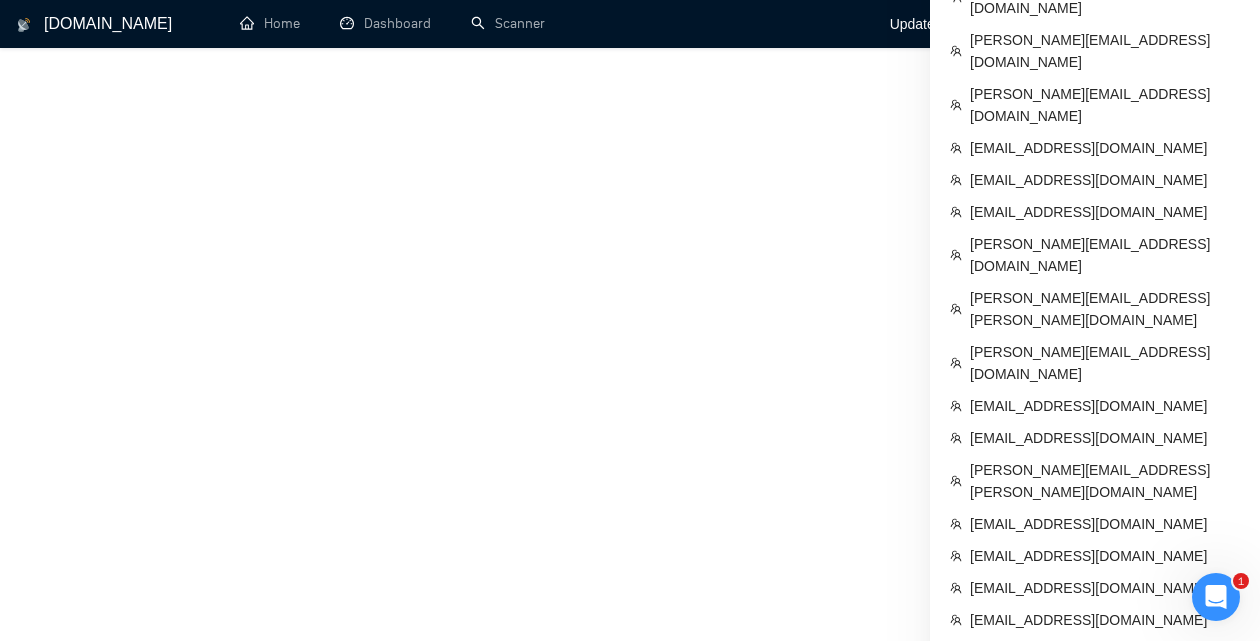 click on "[EMAIL_ADDRESS][DOMAIN_NAME]" at bounding box center [1105, 684] 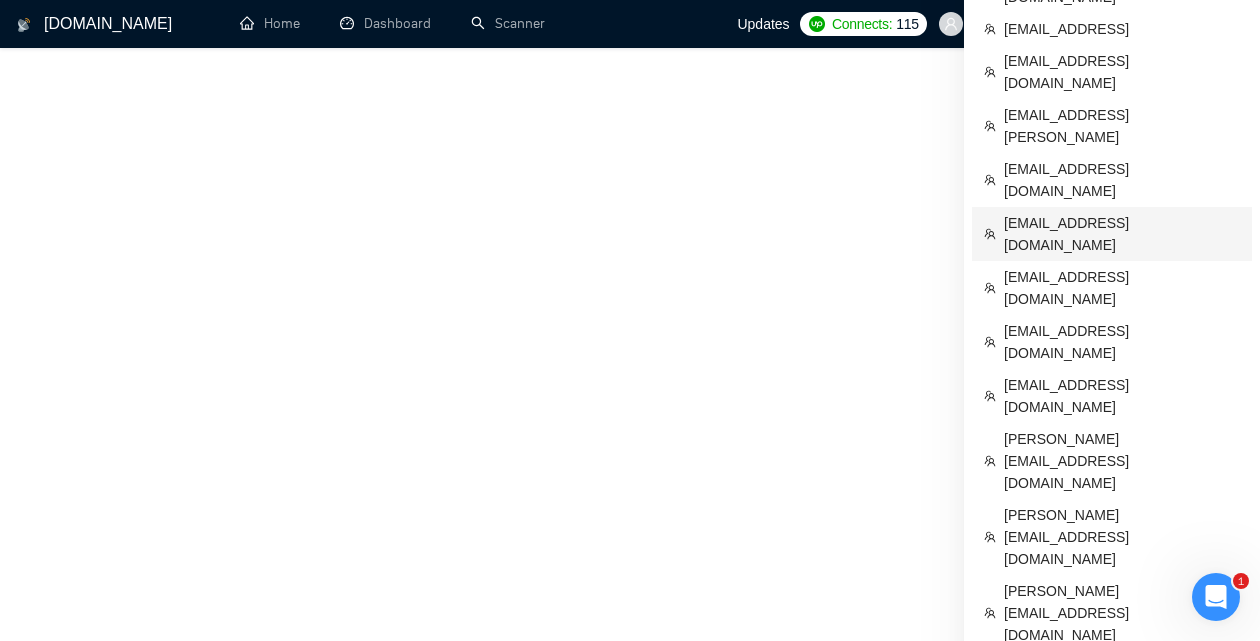 scroll, scrollTop: 710, scrollLeft: 0, axis: vertical 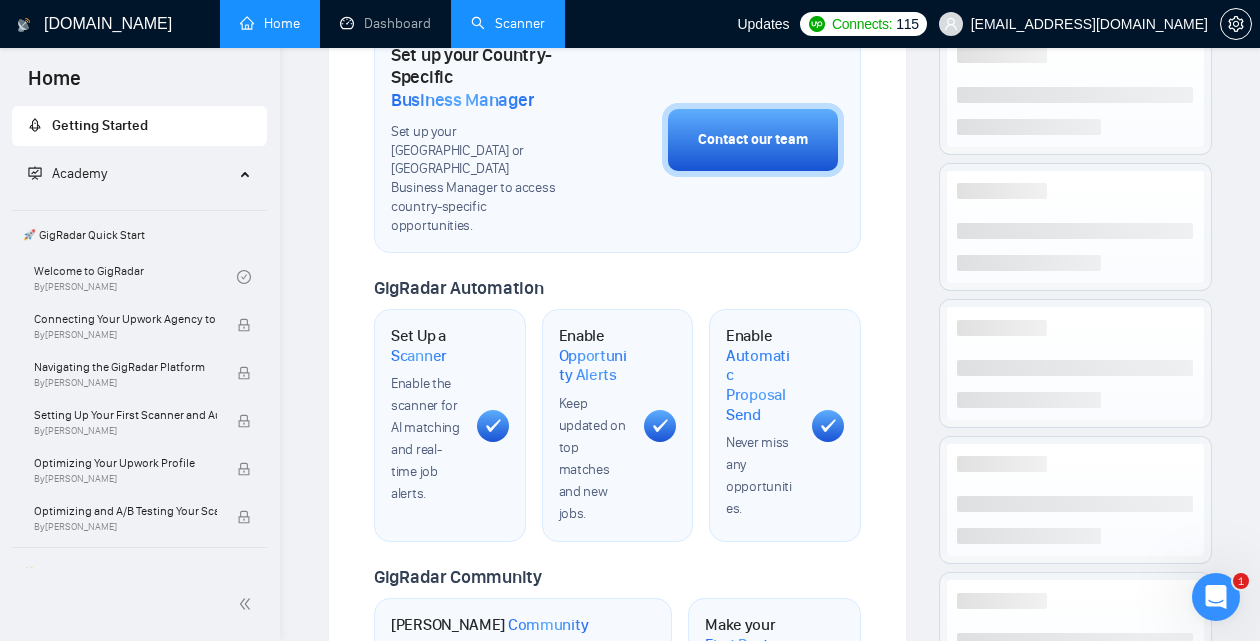 click on "Scanner" at bounding box center (508, 23) 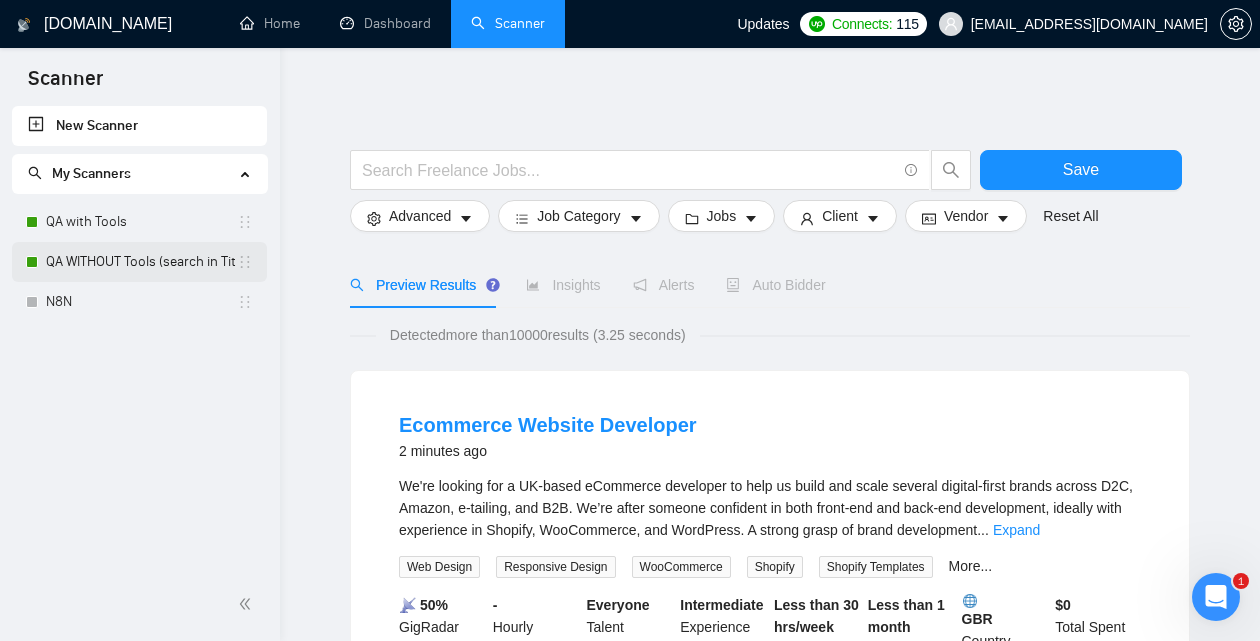 click on "QA WITHOUT Tools (search in Titles)" at bounding box center [141, 262] 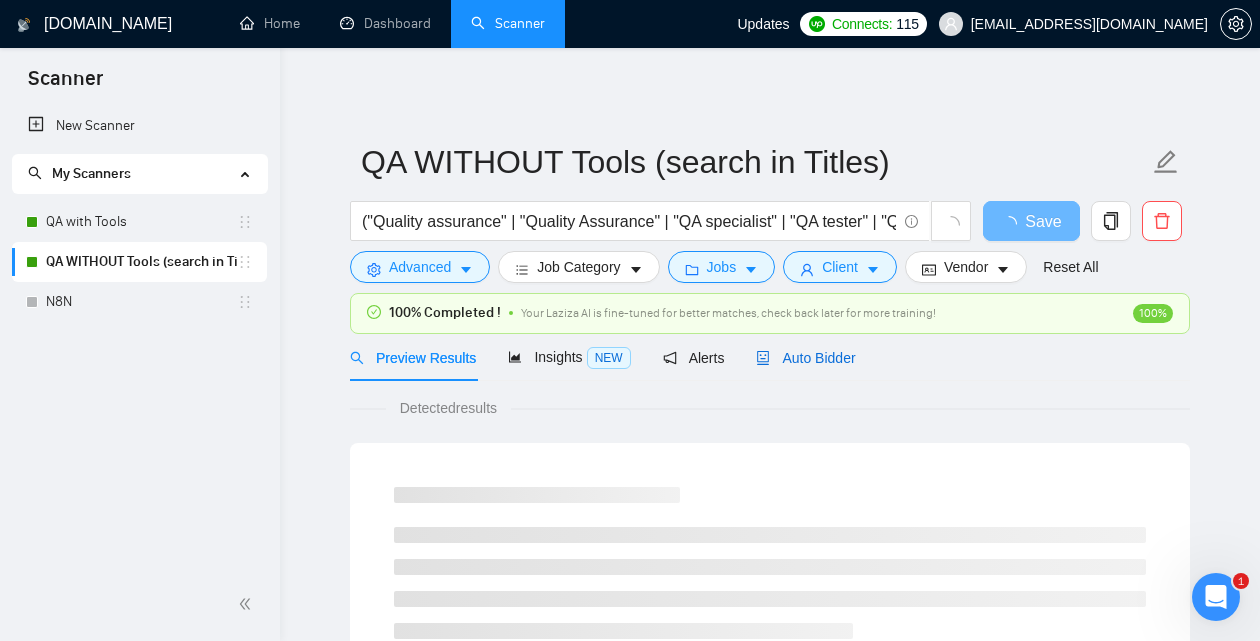 click on "Auto Bidder" at bounding box center [805, 358] 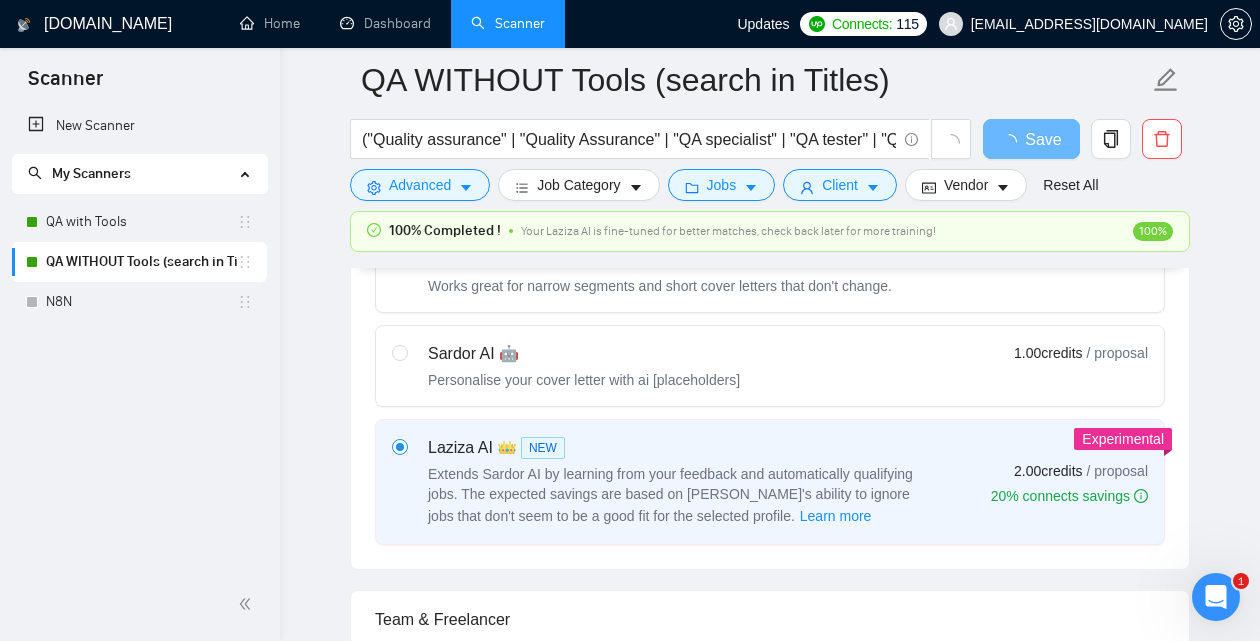 scroll, scrollTop: 1764, scrollLeft: 0, axis: vertical 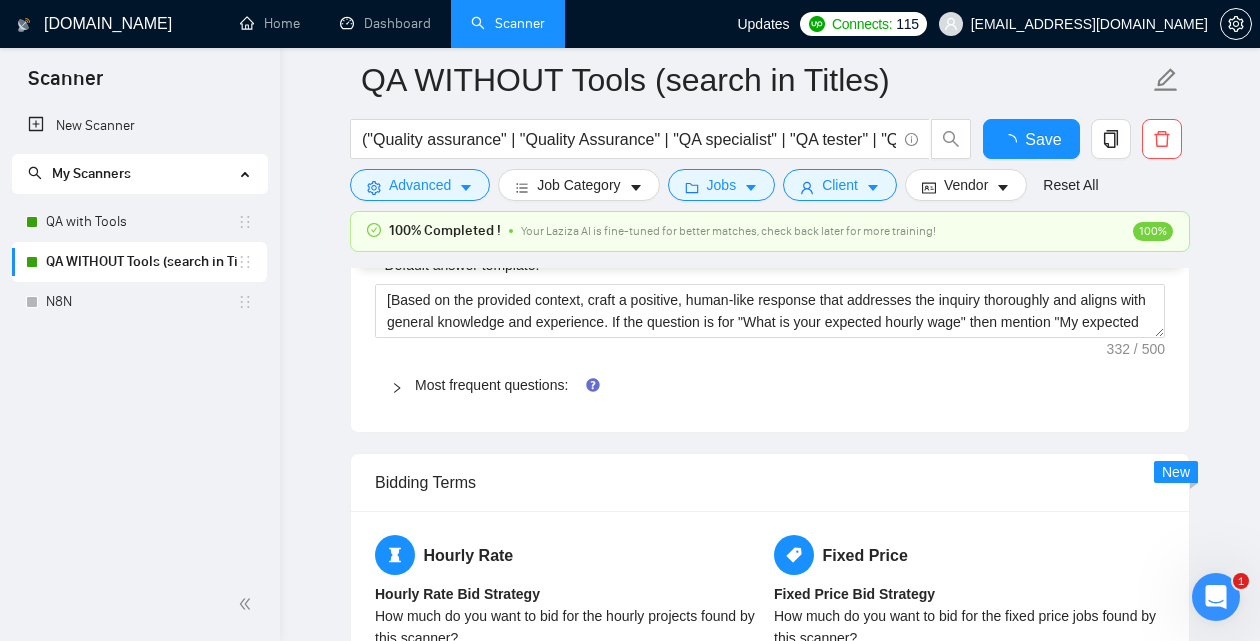 type 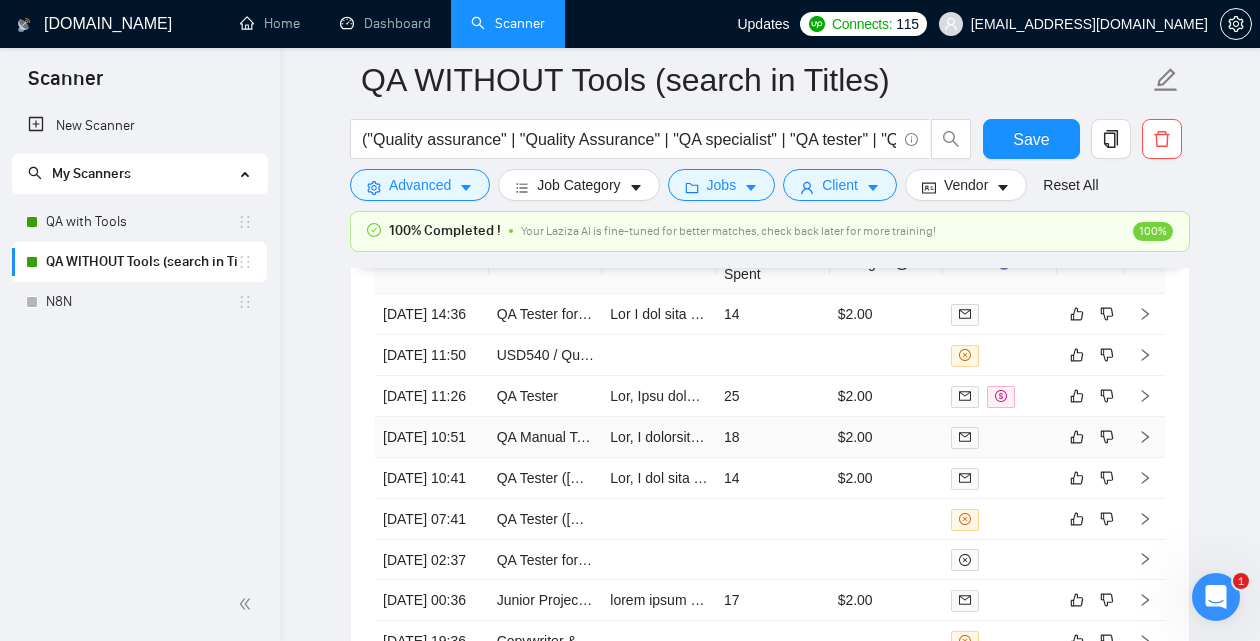 scroll, scrollTop: 5415, scrollLeft: 0, axis: vertical 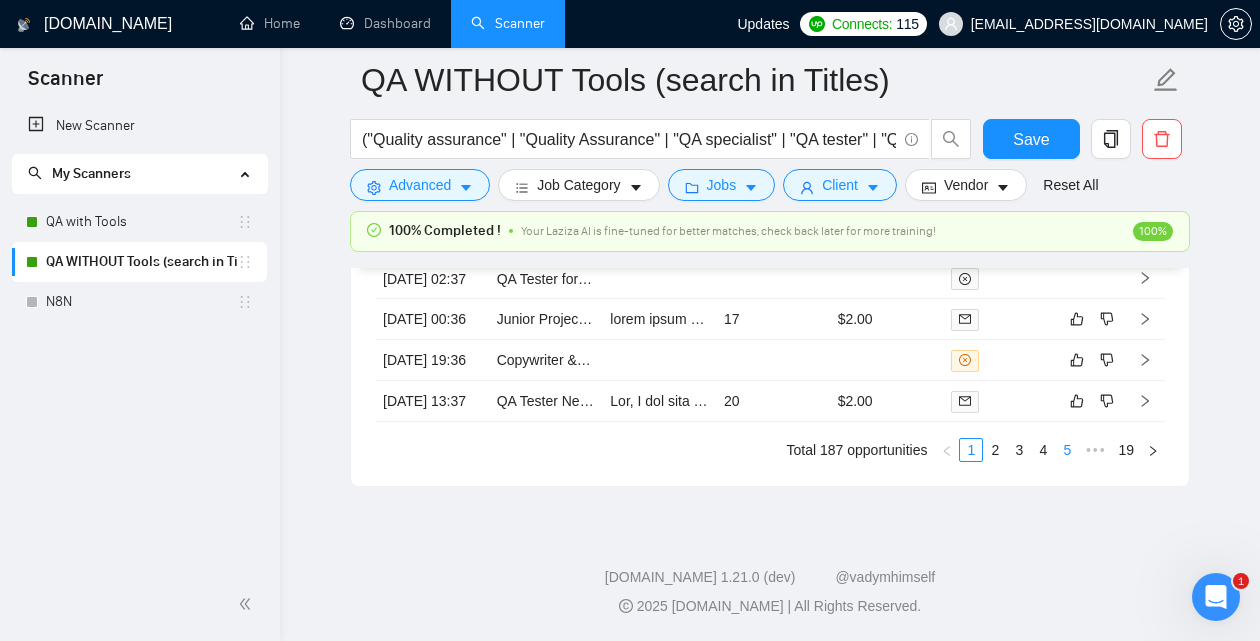 click on "5" at bounding box center (1067, 450) 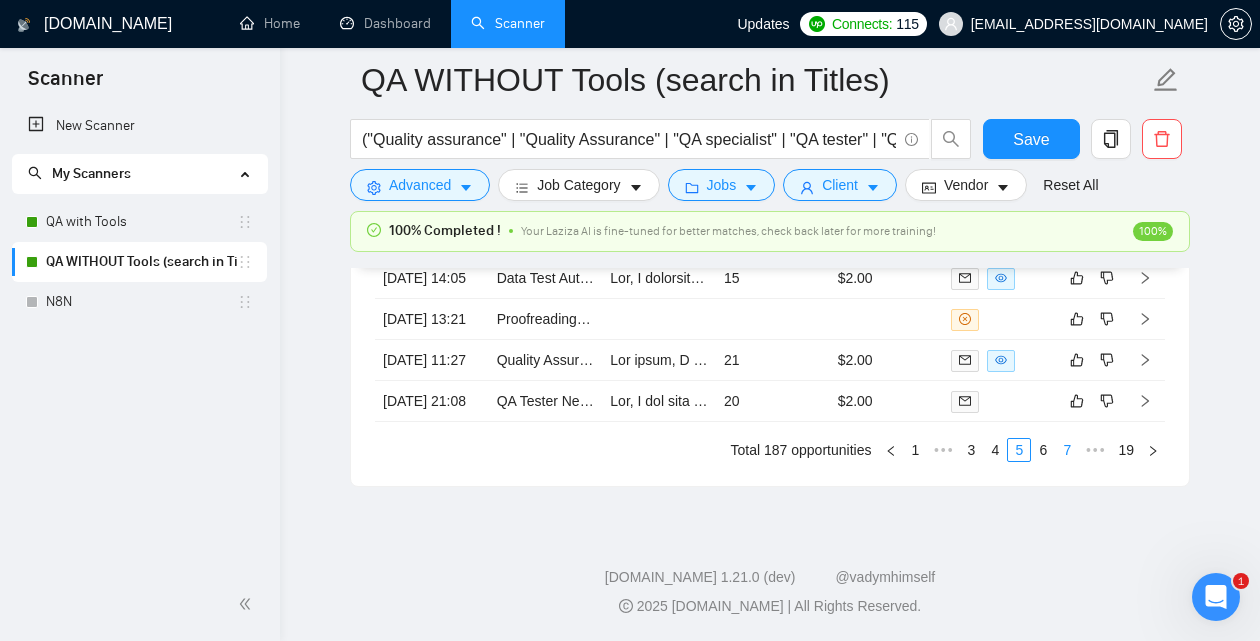 click on "7" at bounding box center [1067, 450] 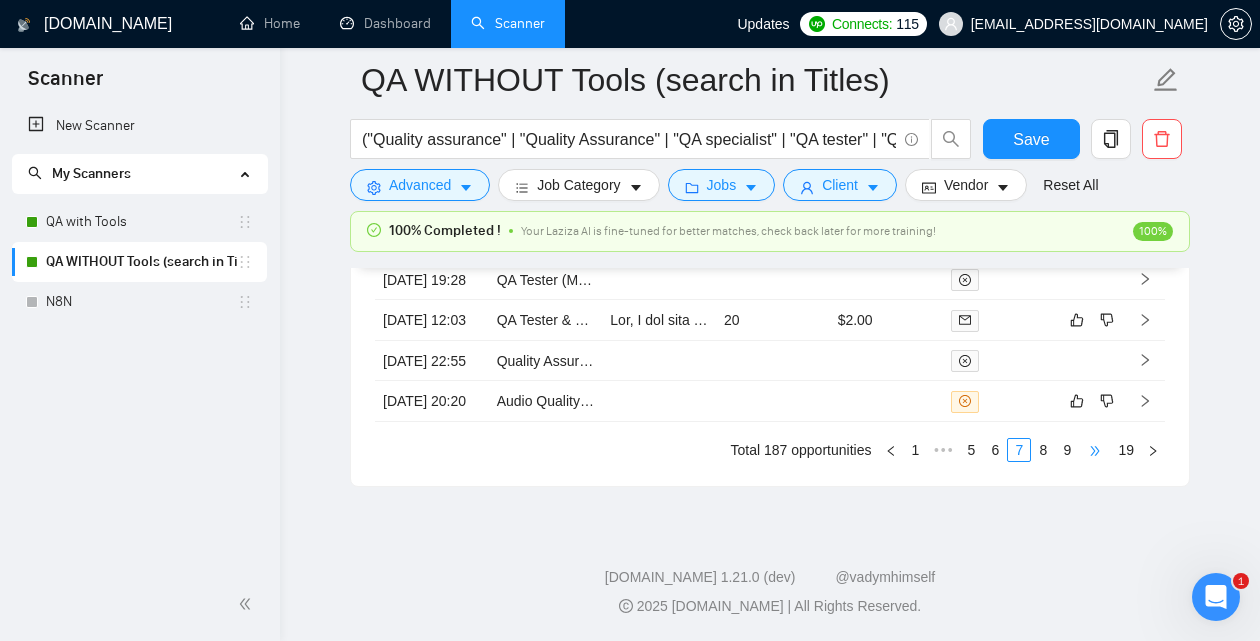 click on "•••" at bounding box center (1095, 450) 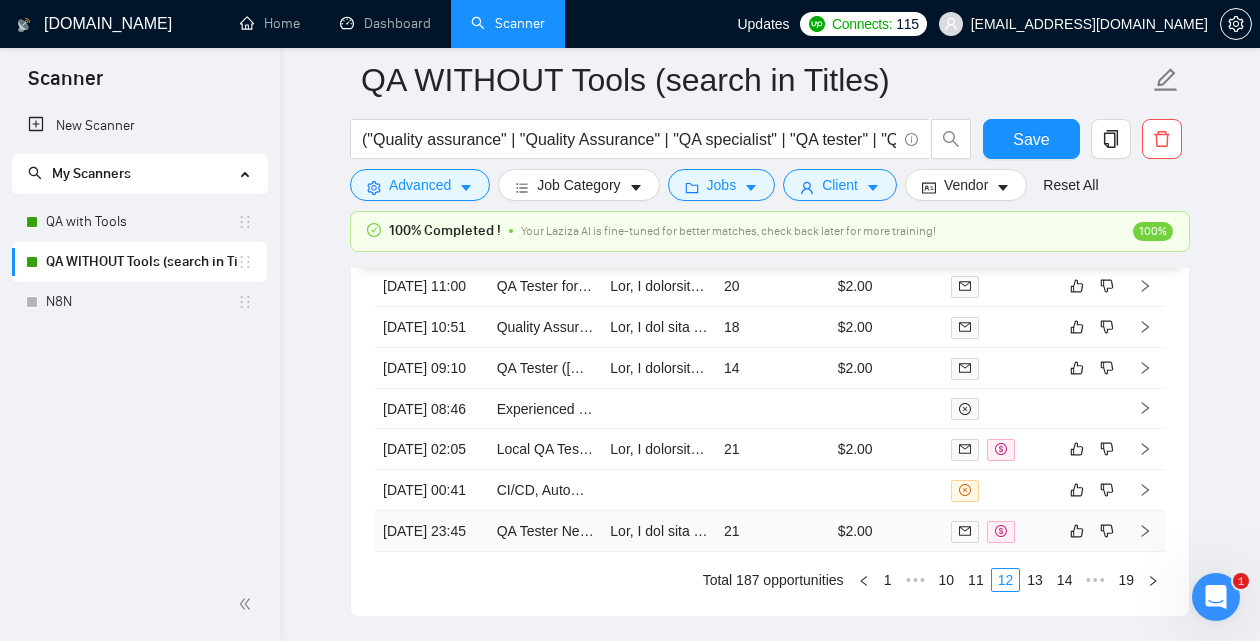 scroll, scrollTop: 5415, scrollLeft: 0, axis: vertical 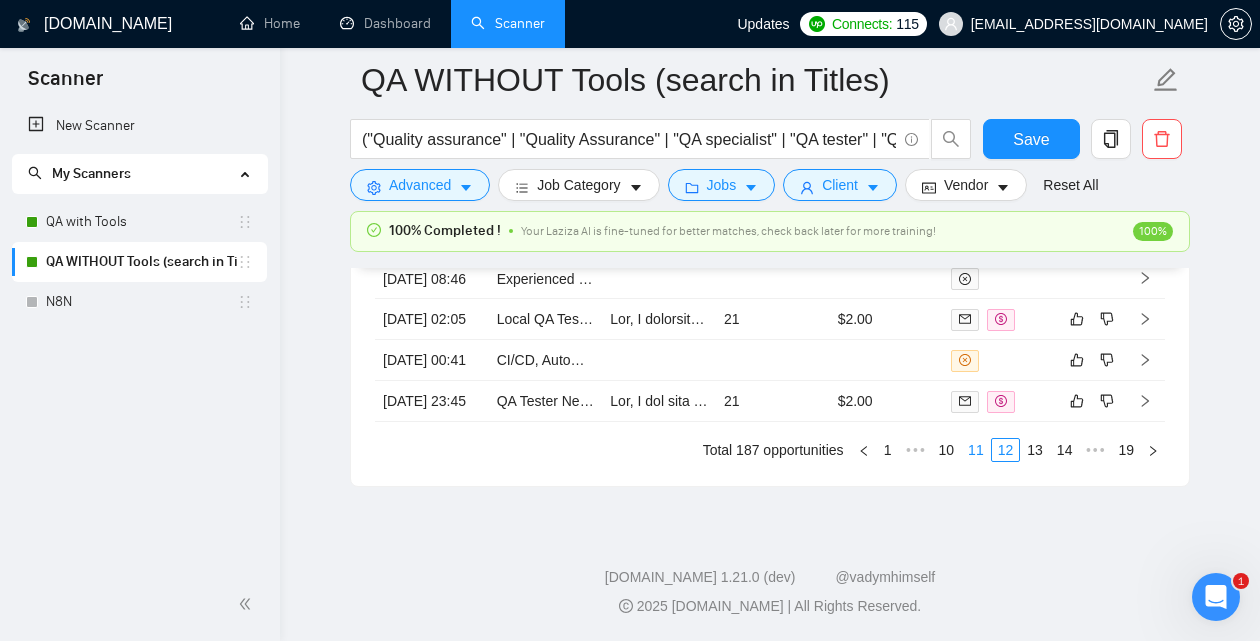 click on "11" at bounding box center (976, 450) 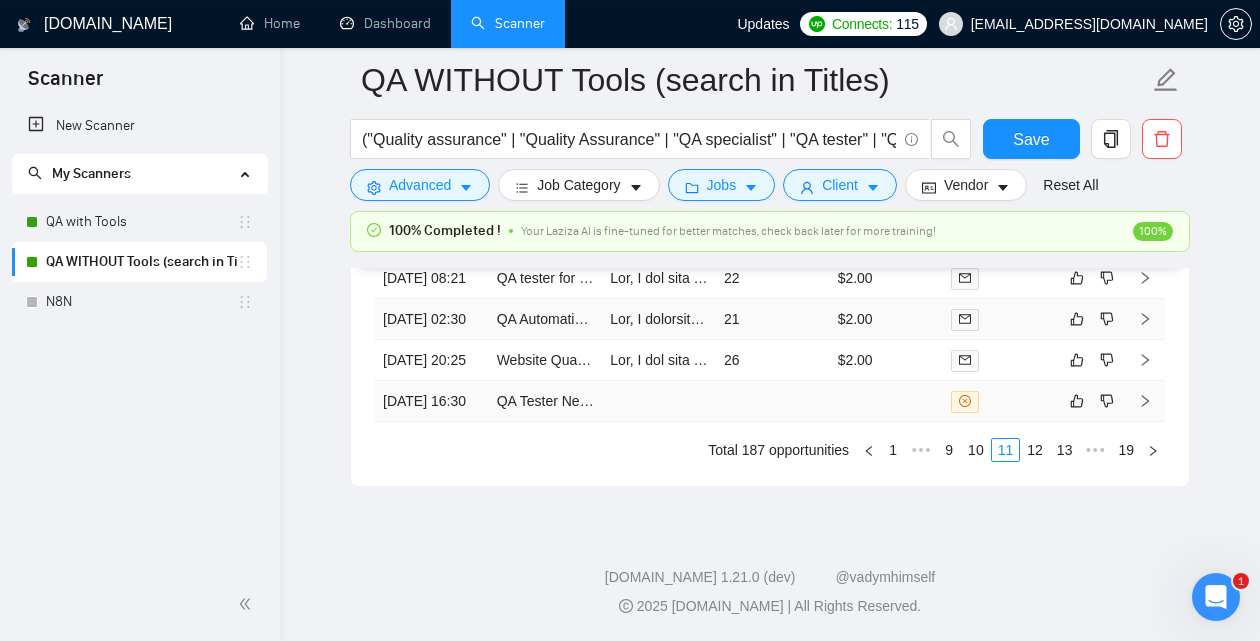 scroll, scrollTop: 5232, scrollLeft: 0, axis: vertical 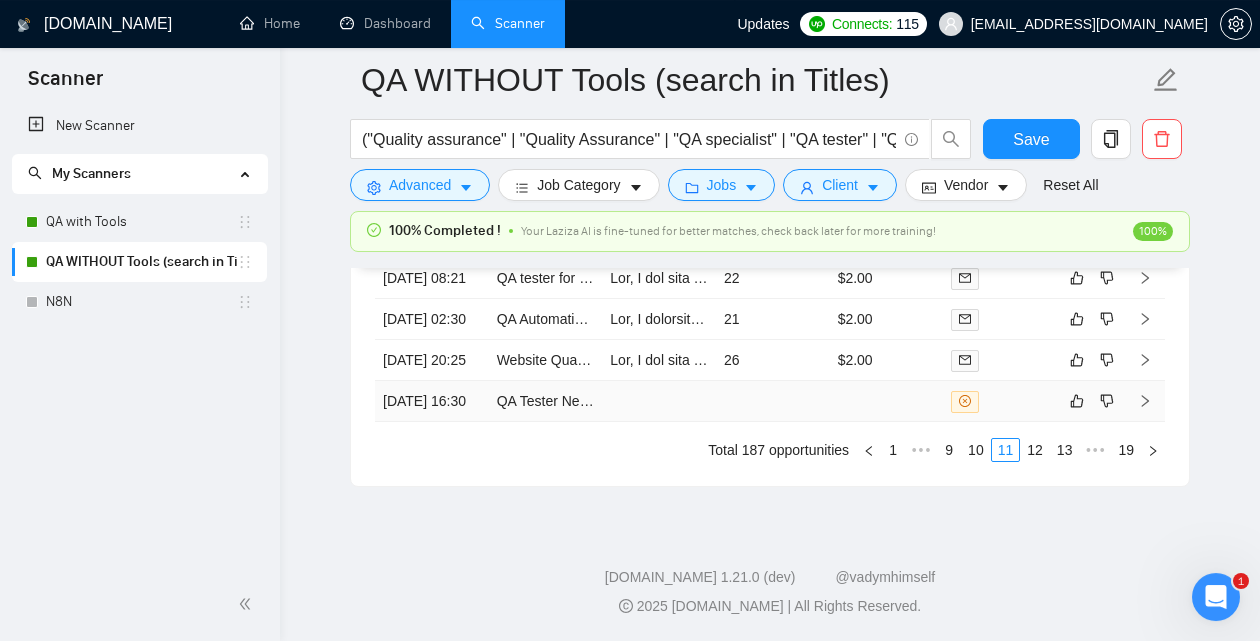 click on "QA Tester Needed - Canada based Applicants Only" at bounding box center [546, 401] 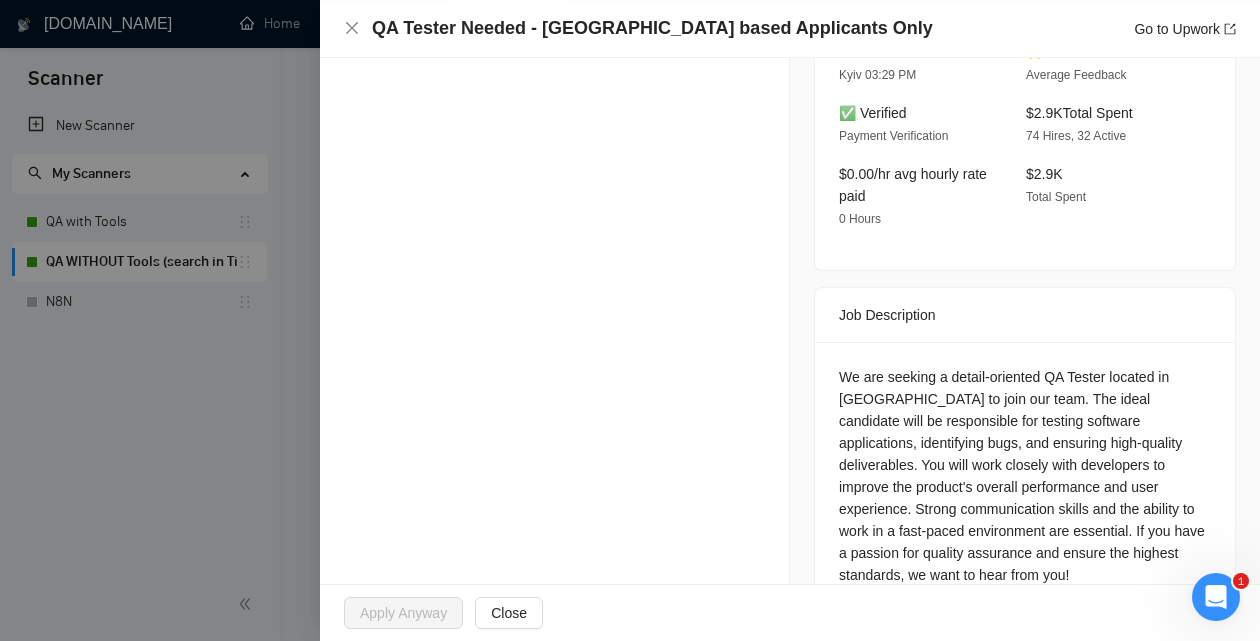 scroll, scrollTop: 643, scrollLeft: 0, axis: vertical 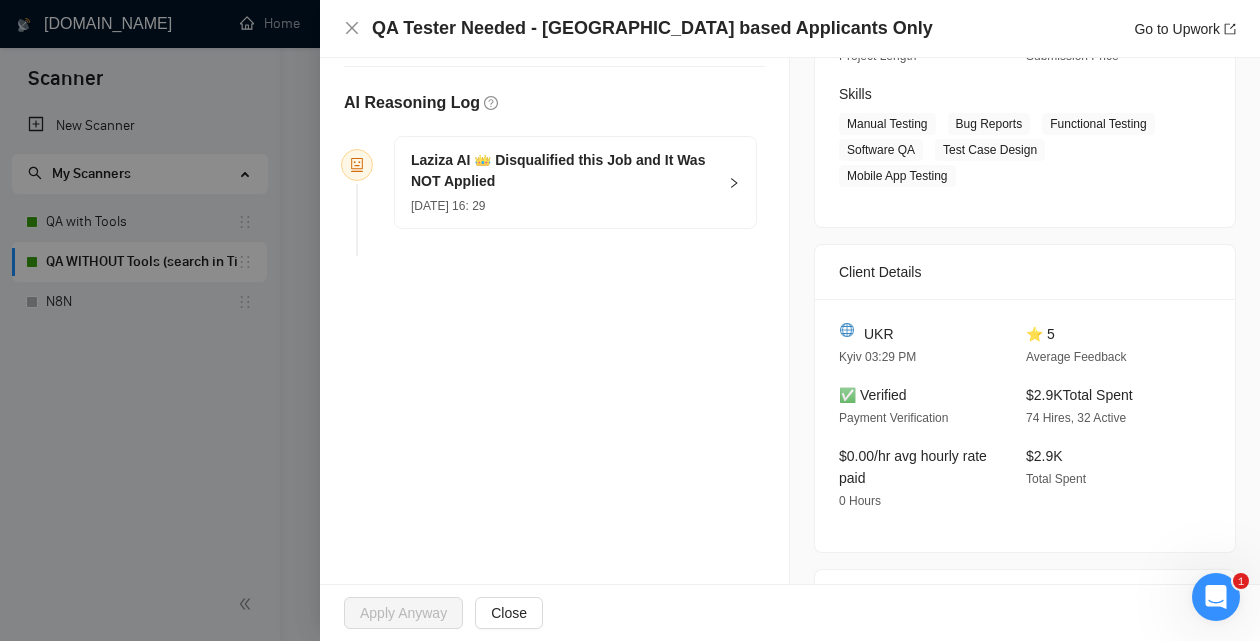 click on "Laziza AI 👑 Disqualified this Job and It Was NOT Applied 05 Jul, 2025 16: 29" at bounding box center (575, 182) 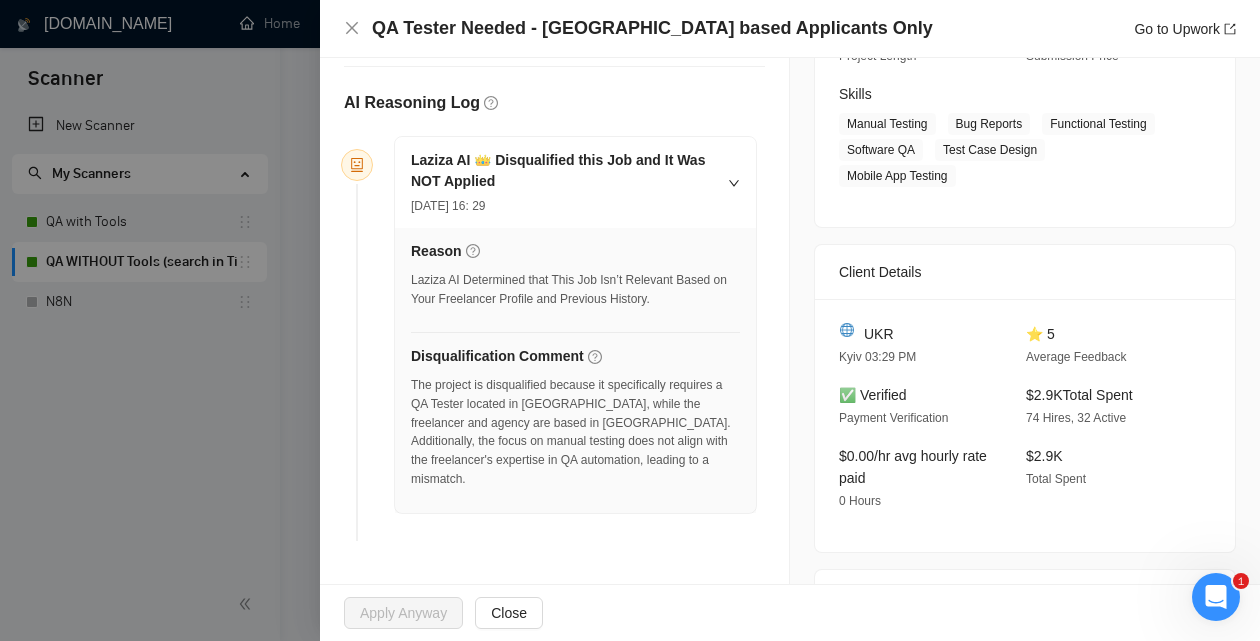 click at bounding box center (630, 320) 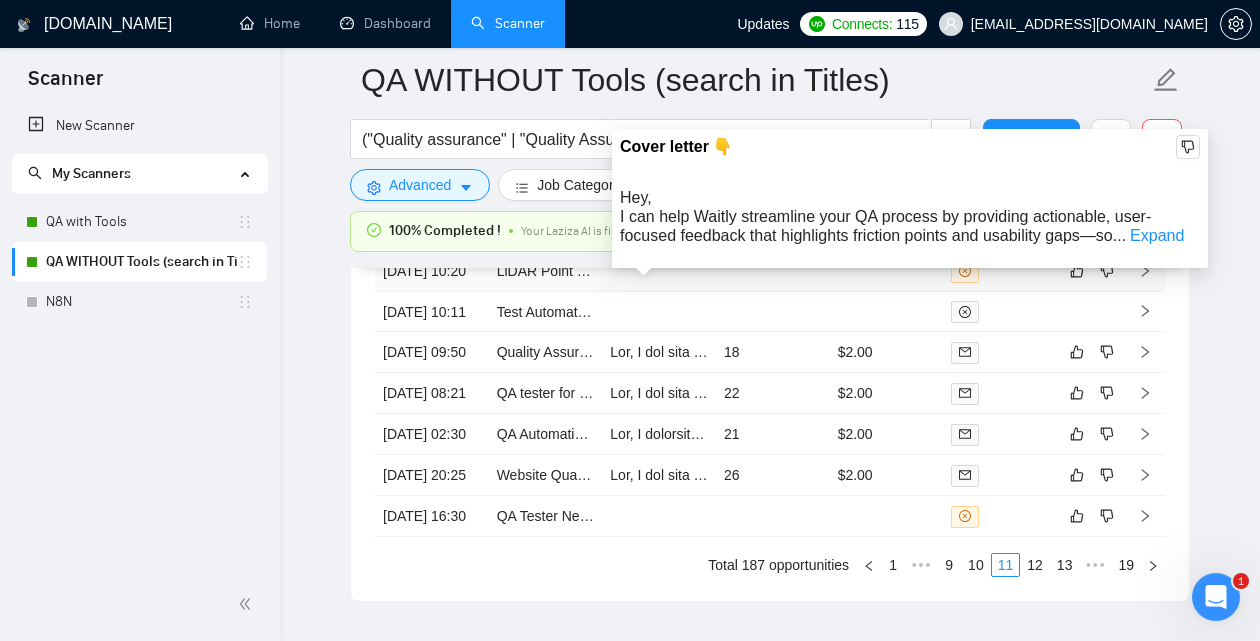 scroll, scrollTop: 5415, scrollLeft: 0, axis: vertical 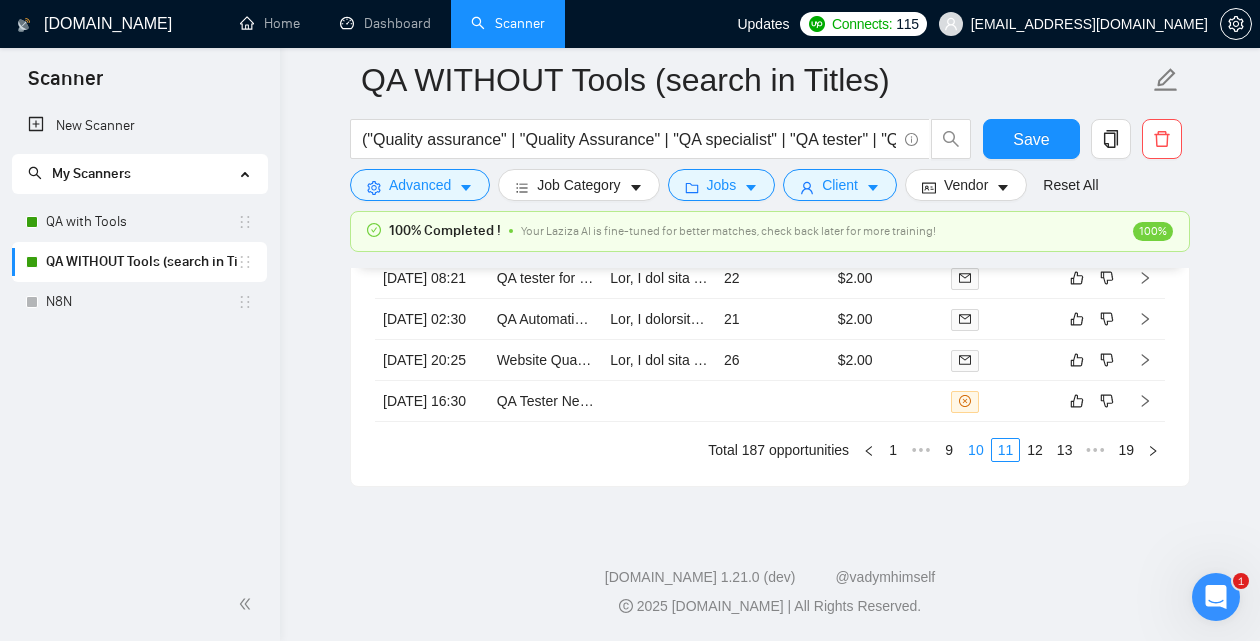 click on "10" at bounding box center (976, 450) 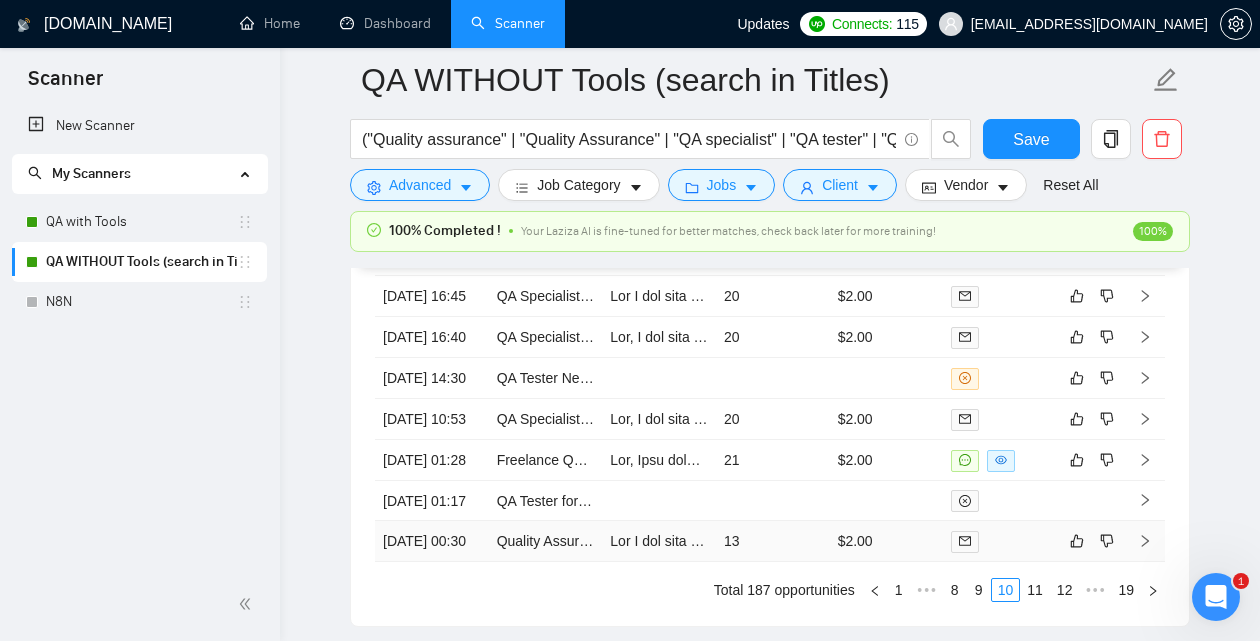 scroll, scrollTop: 5068, scrollLeft: 0, axis: vertical 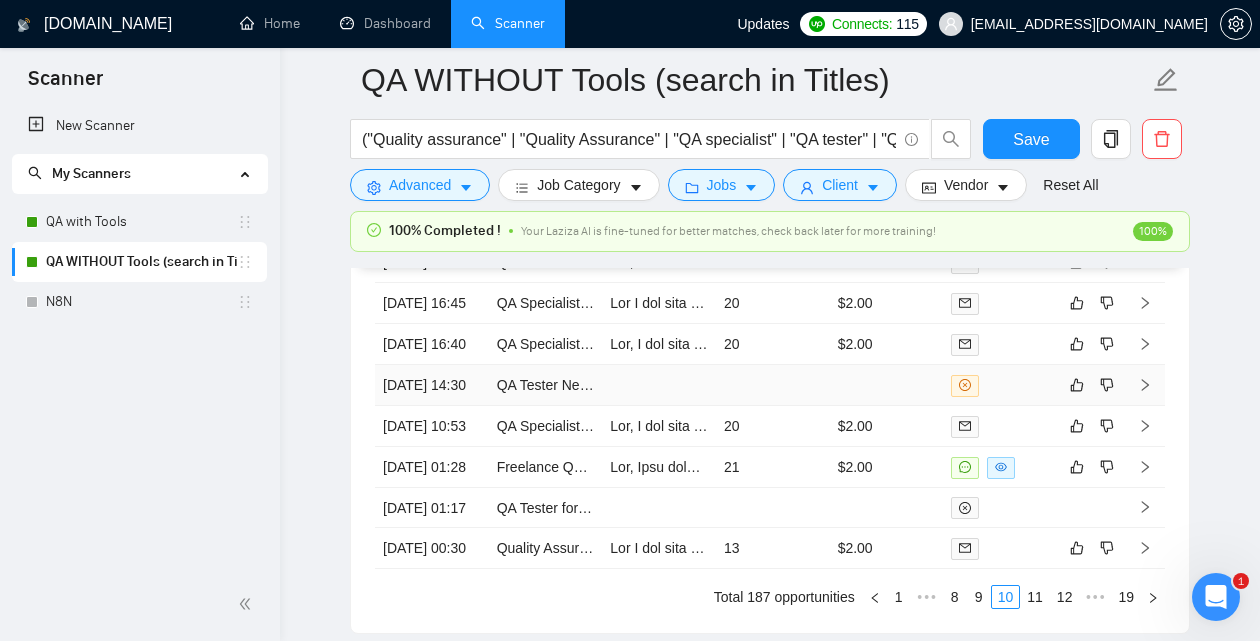 click on "QA Tester Needed to Evaluate Chatbot Output and Document Accuracy (Immediate Start, Fixed Cost)" at bounding box center [546, 385] 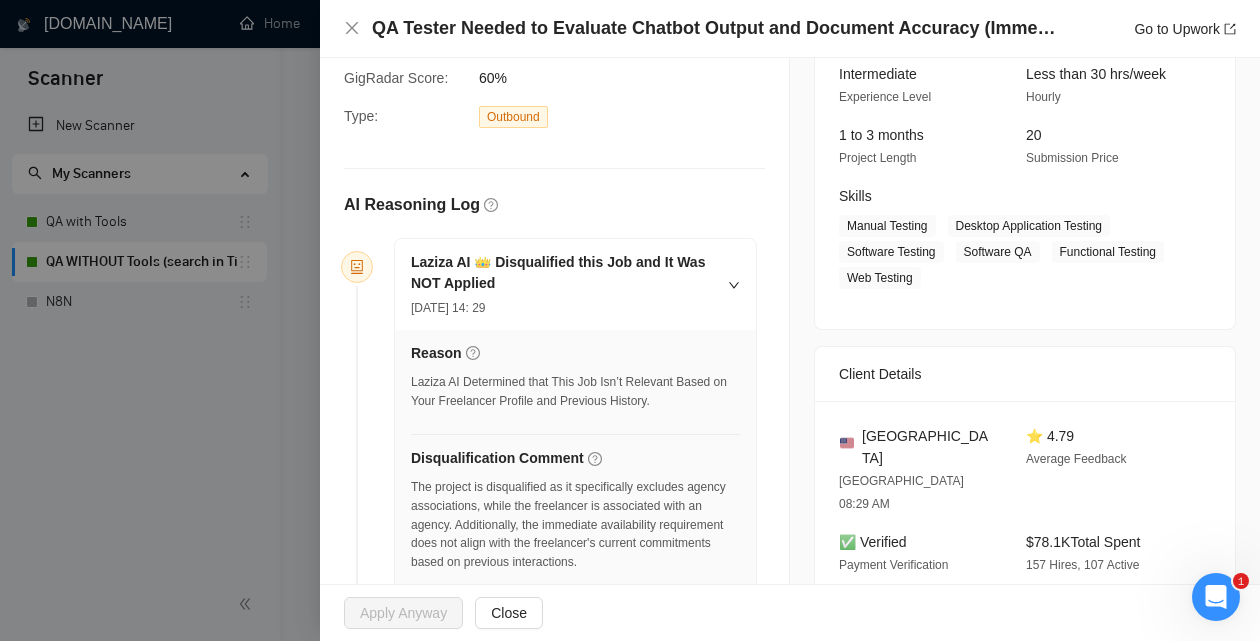 scroll, scrollTop: 0, scrollLeft: 0, axis: both 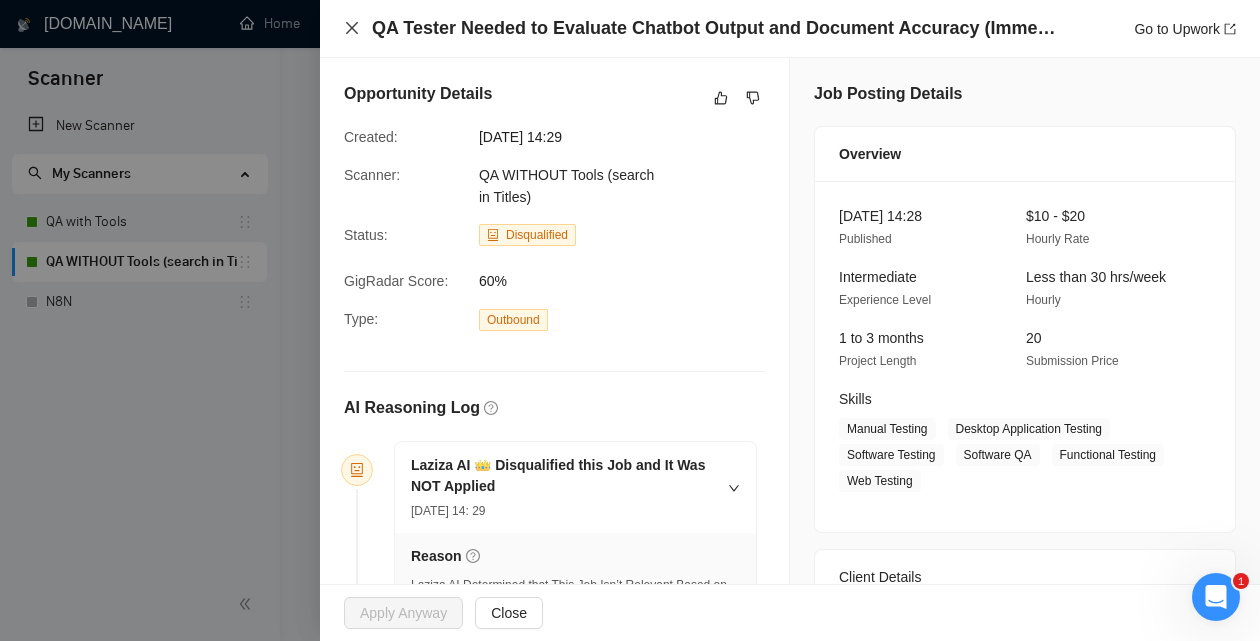 click 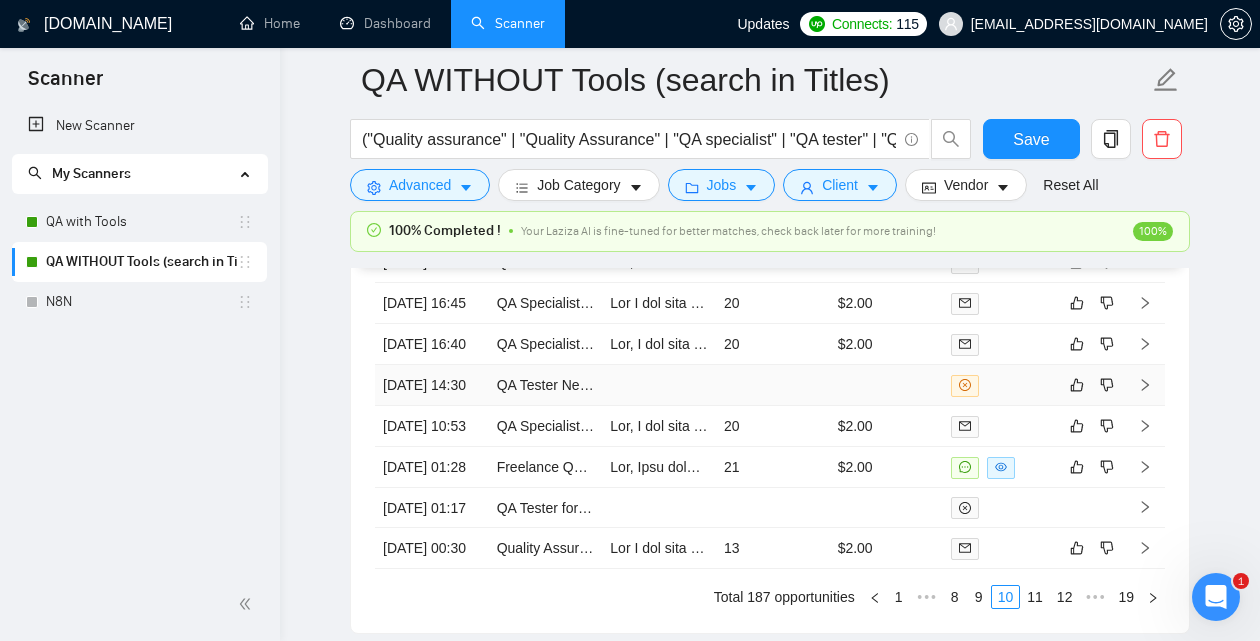 click at bounding box center (659, 385) 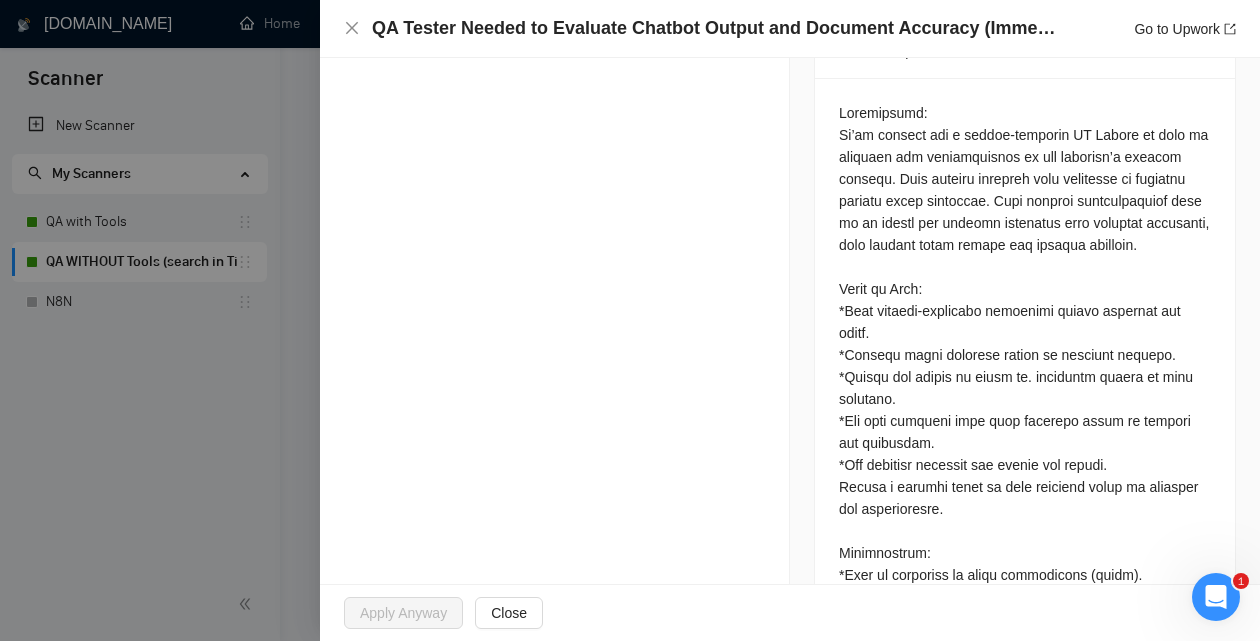 scroll, scrollTop: 1083, scrollLeft: 0, axis: vertical 